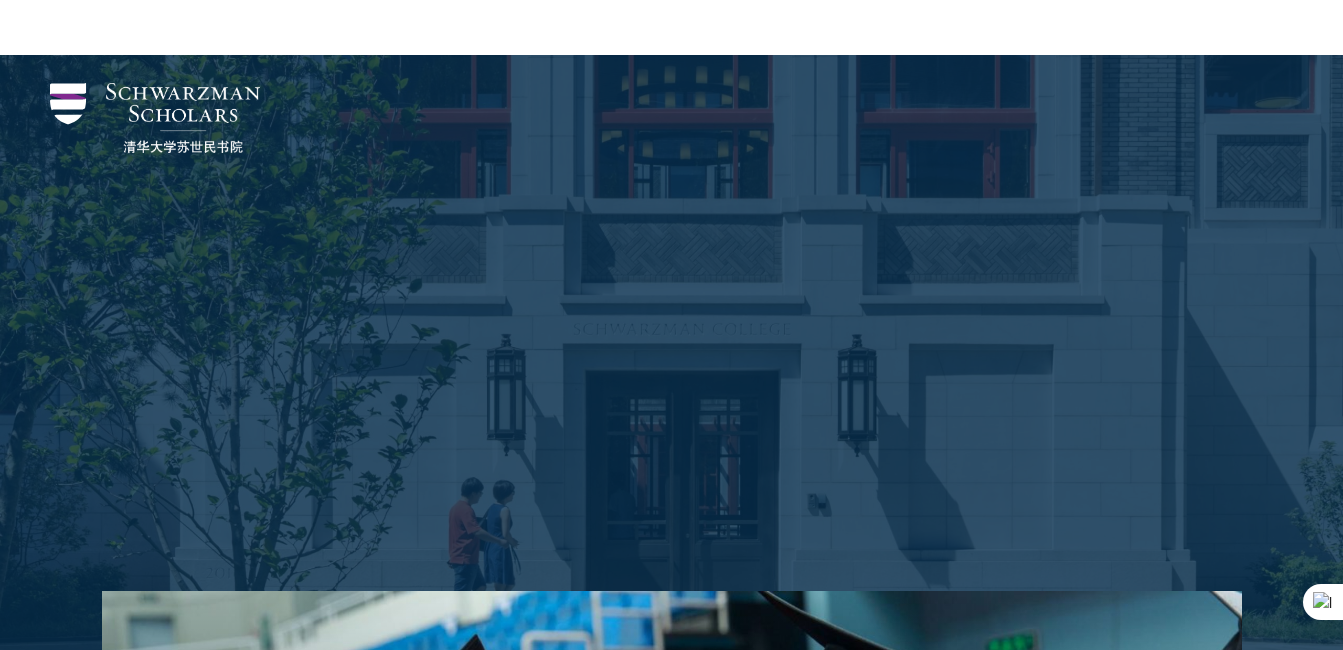 scroll, scrollTop: 600, scrollLeft: 0, axis: vertical 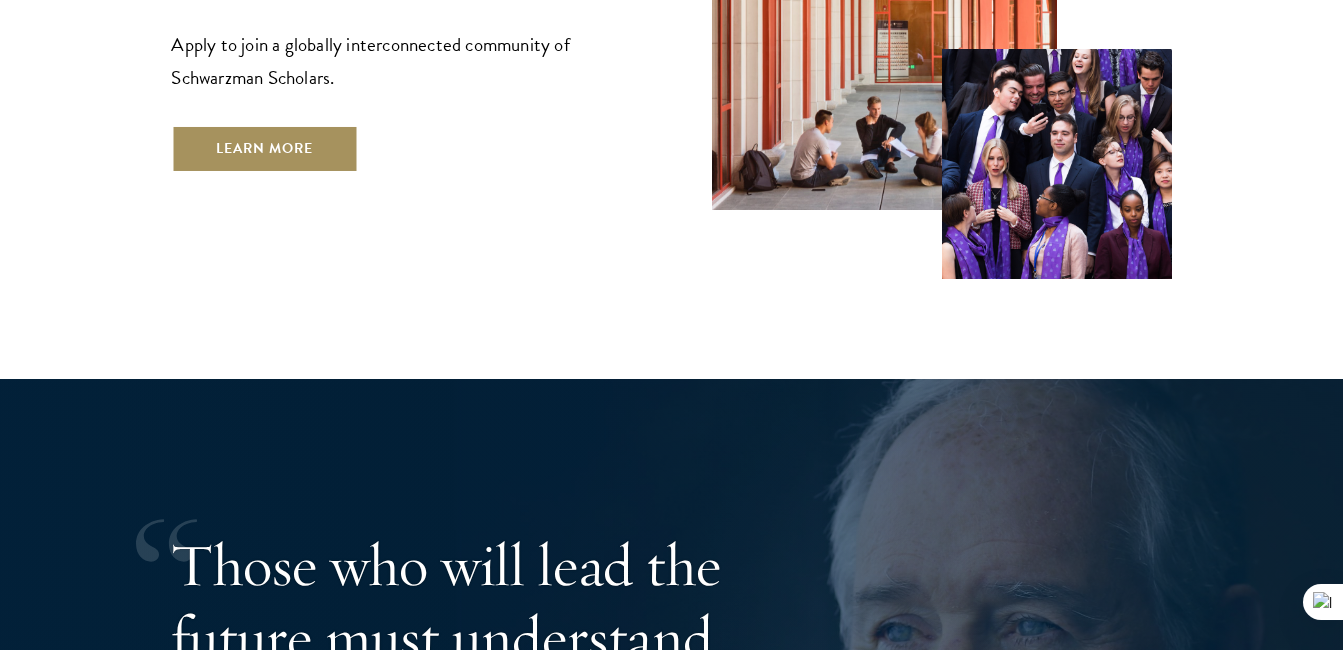 click on "Learn More" at bounding box center (264, 148) 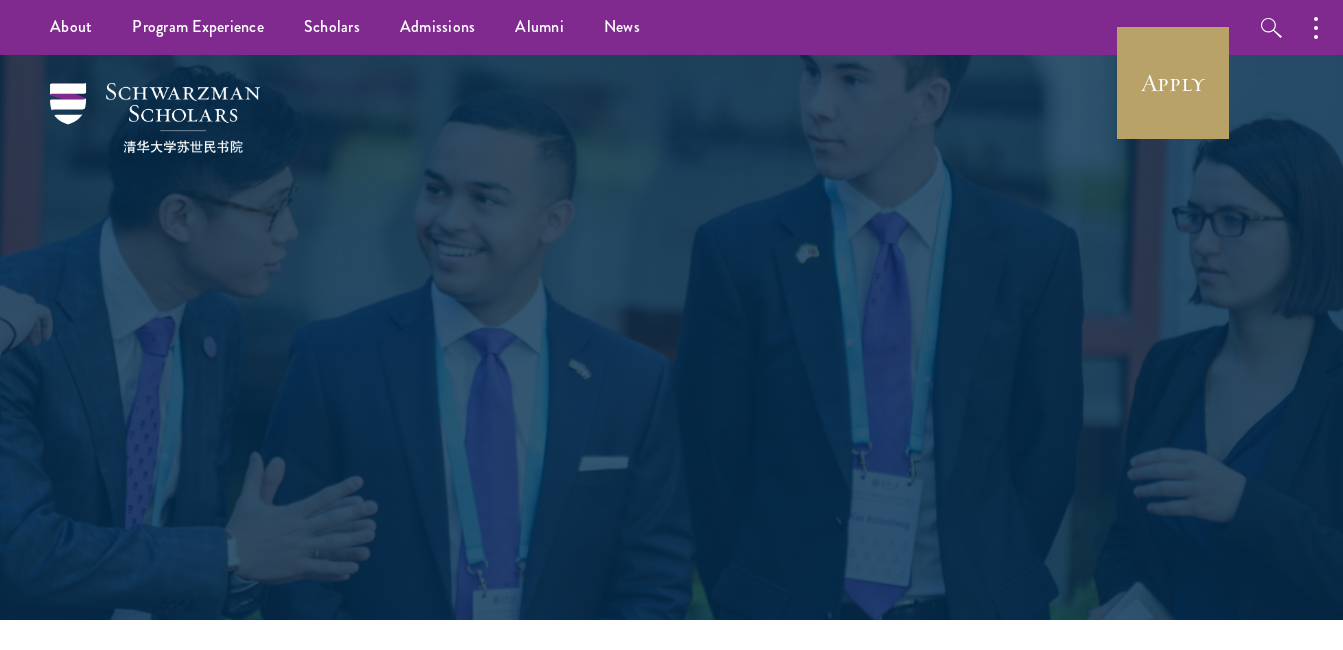 scroll, scrollTop: 0, scrollLeft: 0, axis: both 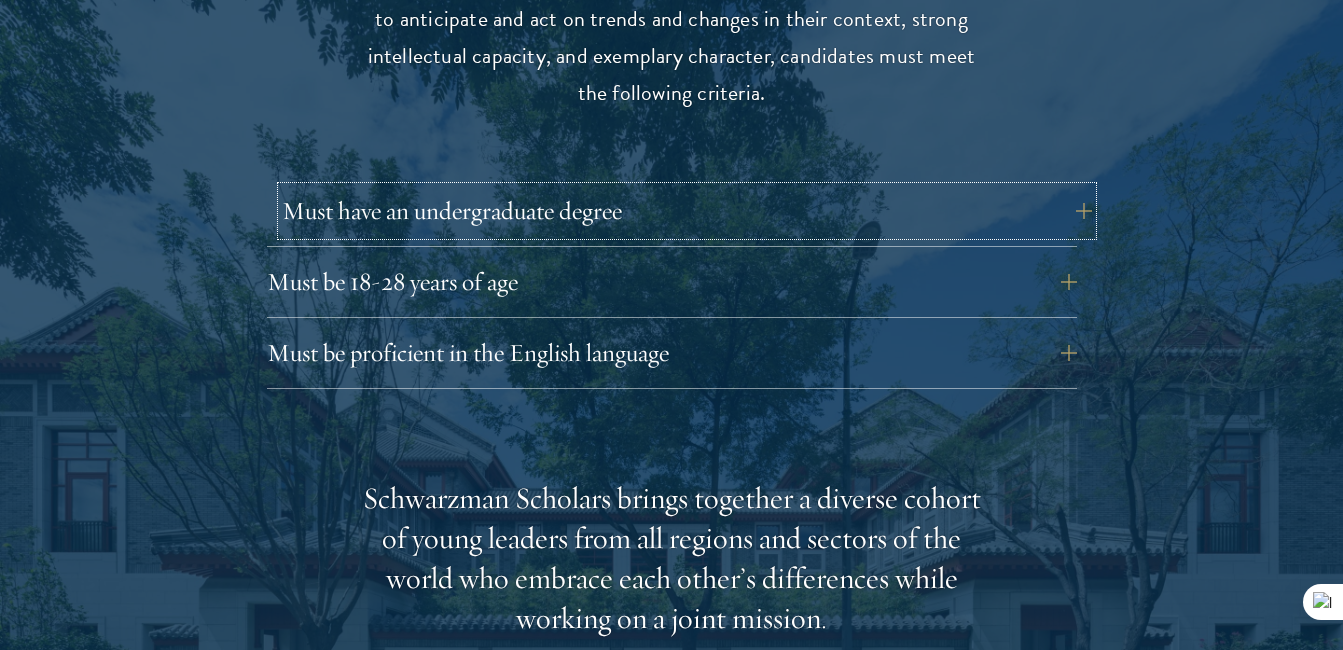 click on "Must have an undergraduate degree" at bounding box center (687, 211) 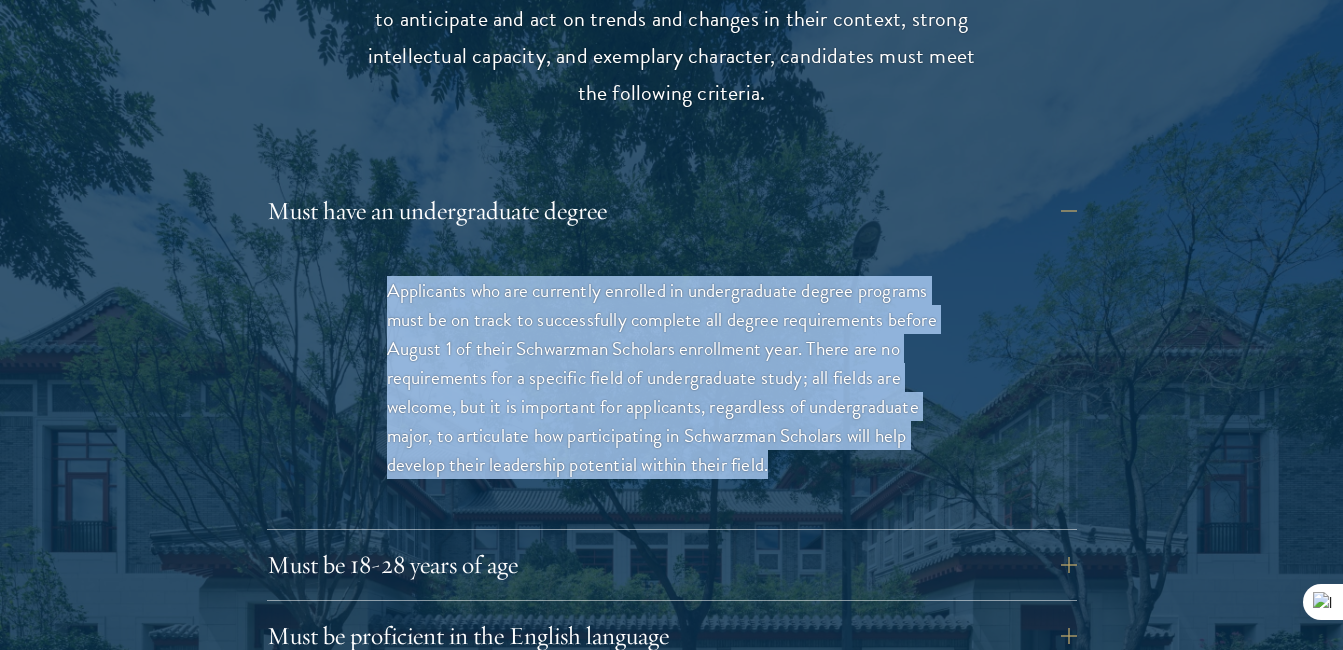drag, startPoint x: 389, startPoint y: 284, endPoint x: 838, endPoint y: 464, distance: 483.7365 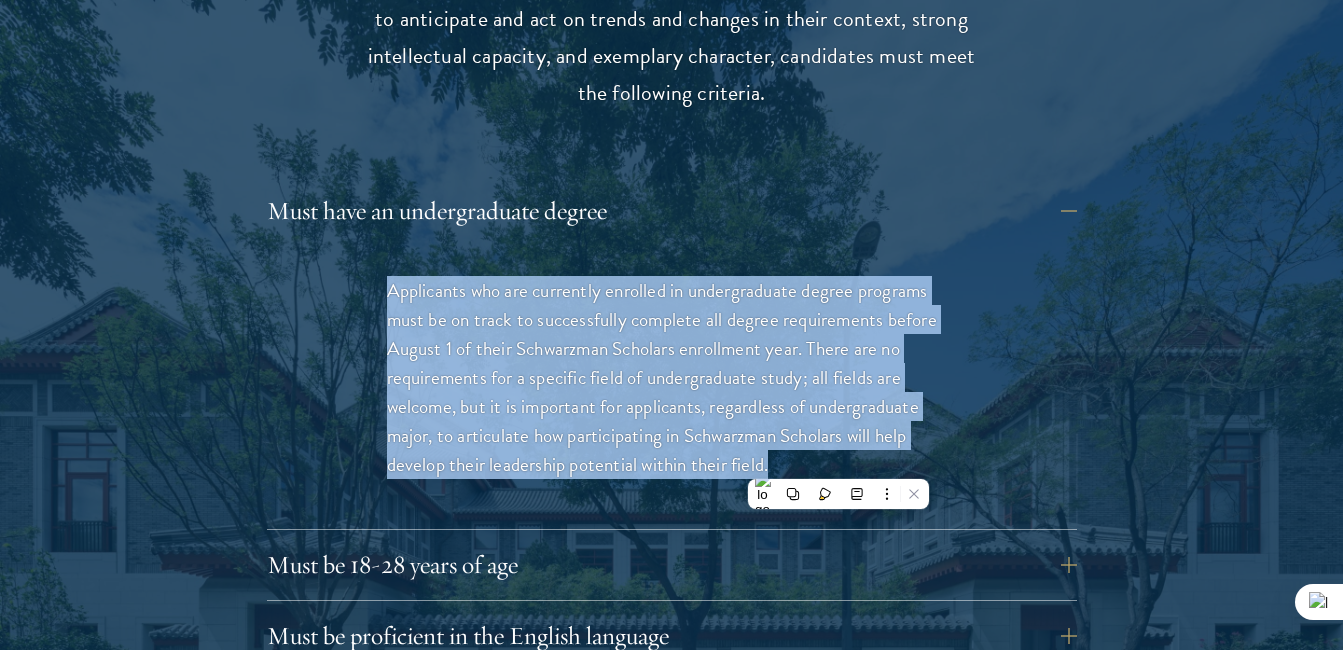 copy on "Applicants who are currently enrolled in undergraduate degree programs must be on track to successfully complete all degree requirements before August 1 of their Schwarzman Scholars enrollment year. There are no requirements for a specific field of undergraduate study; all fields are welcome, but it is important for applicants, regardless of undergraduate major, to articulate how participating in Schwarzman Scholars will help develop their leadership potential within their field." 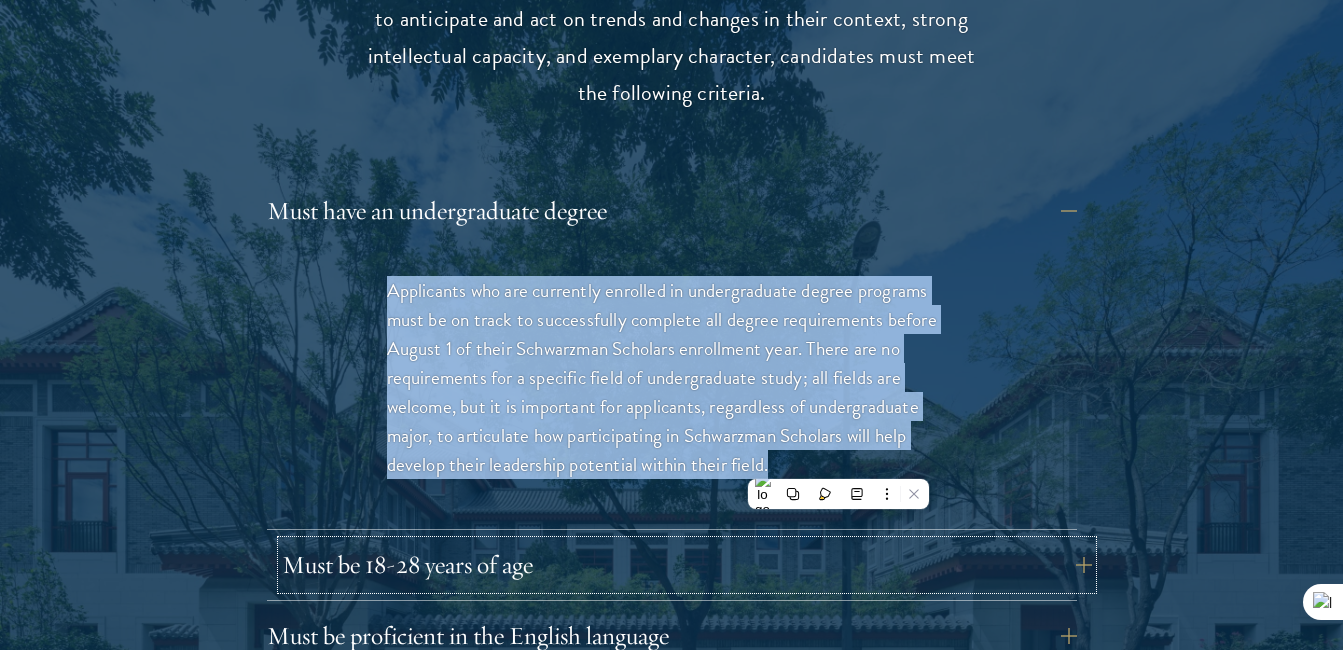click on "Must be 18-28 years of age" at bounding box center (687, 565) 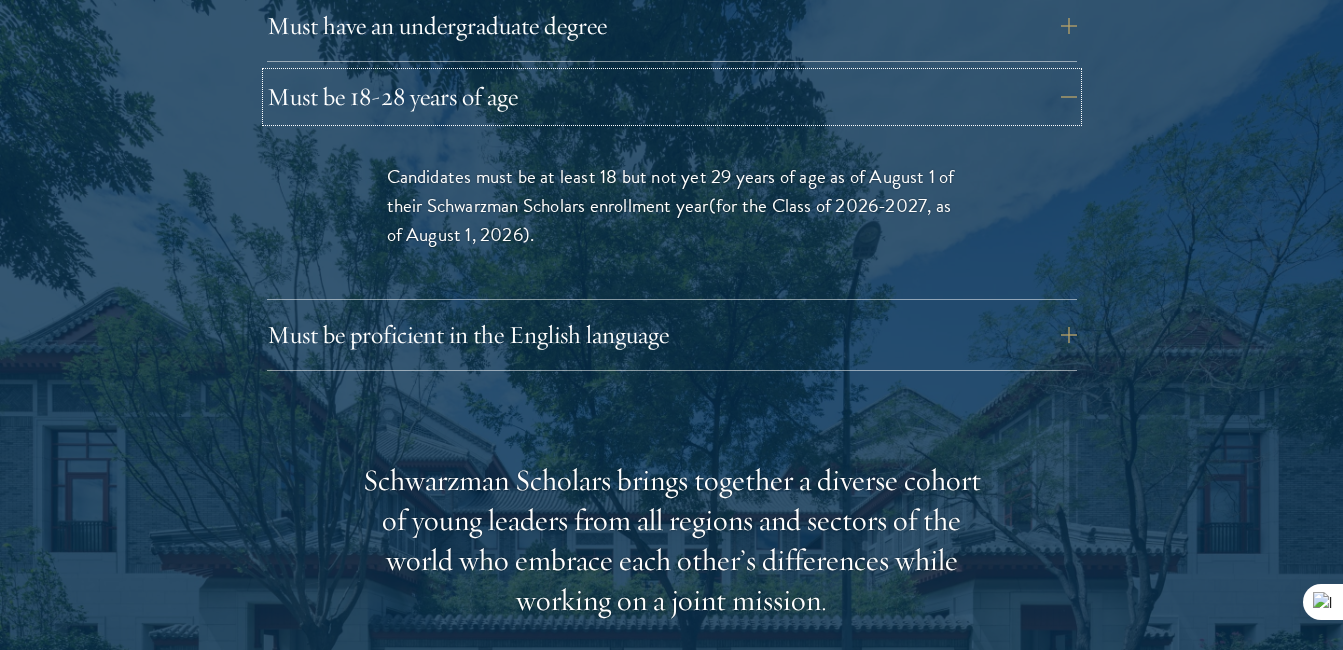 scroll, scrollTop: 2900, scrollLeft: 0, axis: vertical 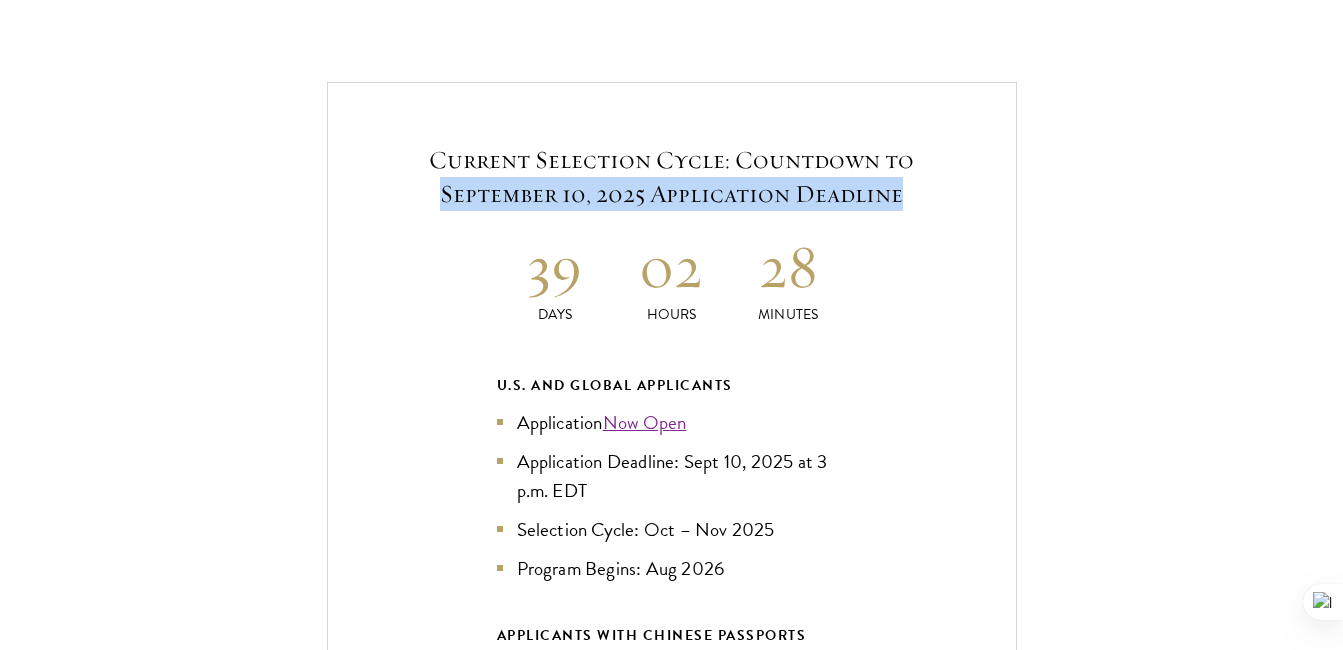 drag, startPoint x: 446, startPoint y: 198, endPoint x: 911, endPoint y: 193, distance: 465.0269 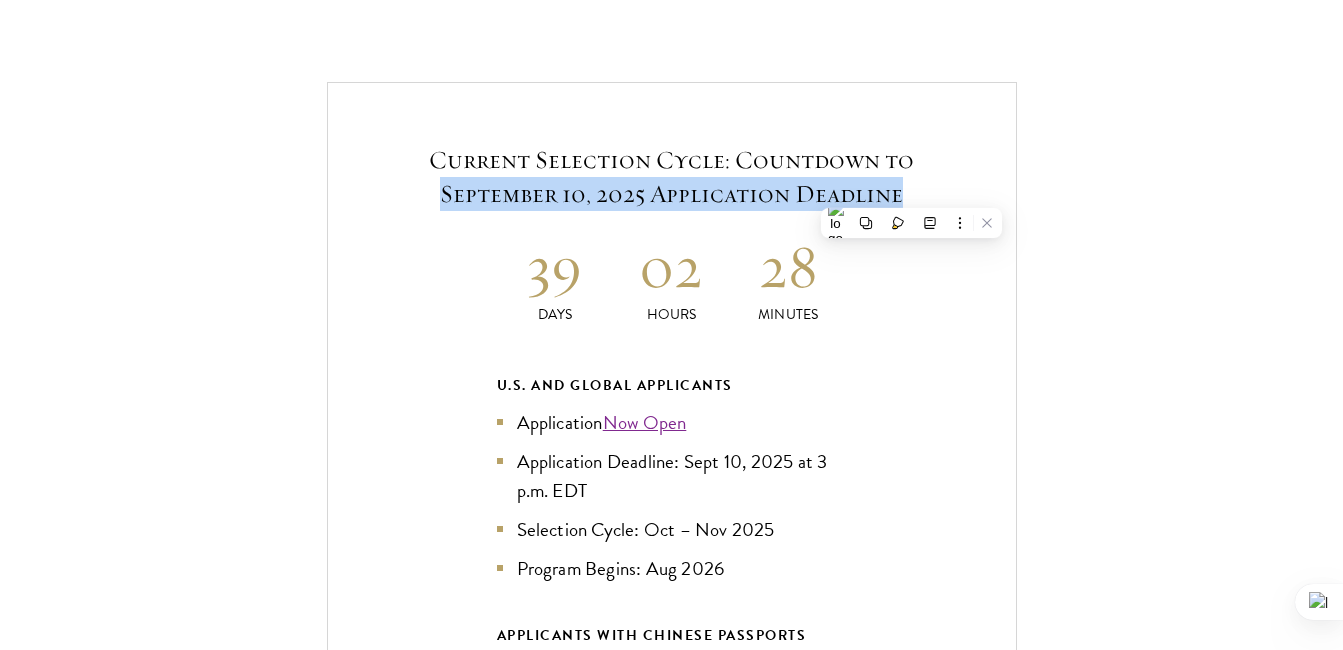 copy on "[MONTH] [DAY], [YEAR] Application Deadline" 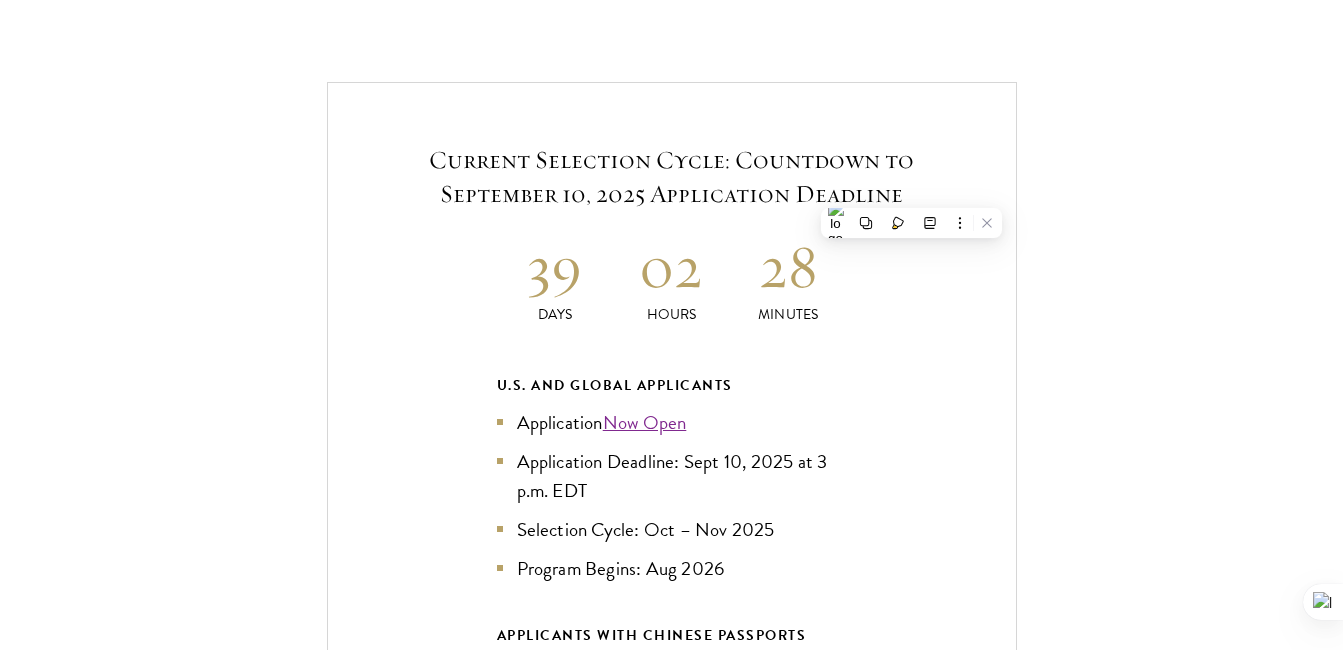 click on "U.S. and Global Applicants" at bounding box center (672, 385) 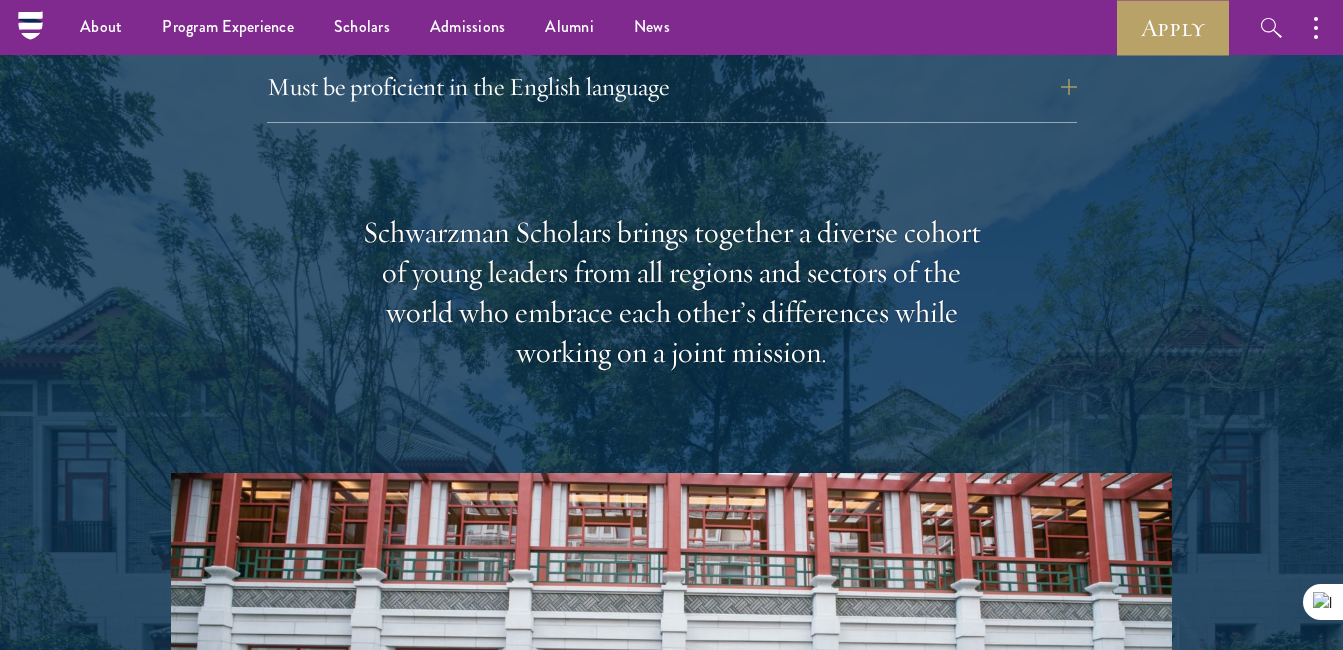 scroll, scrollTop: 3000, scrollLeft: 0, axis: vertical 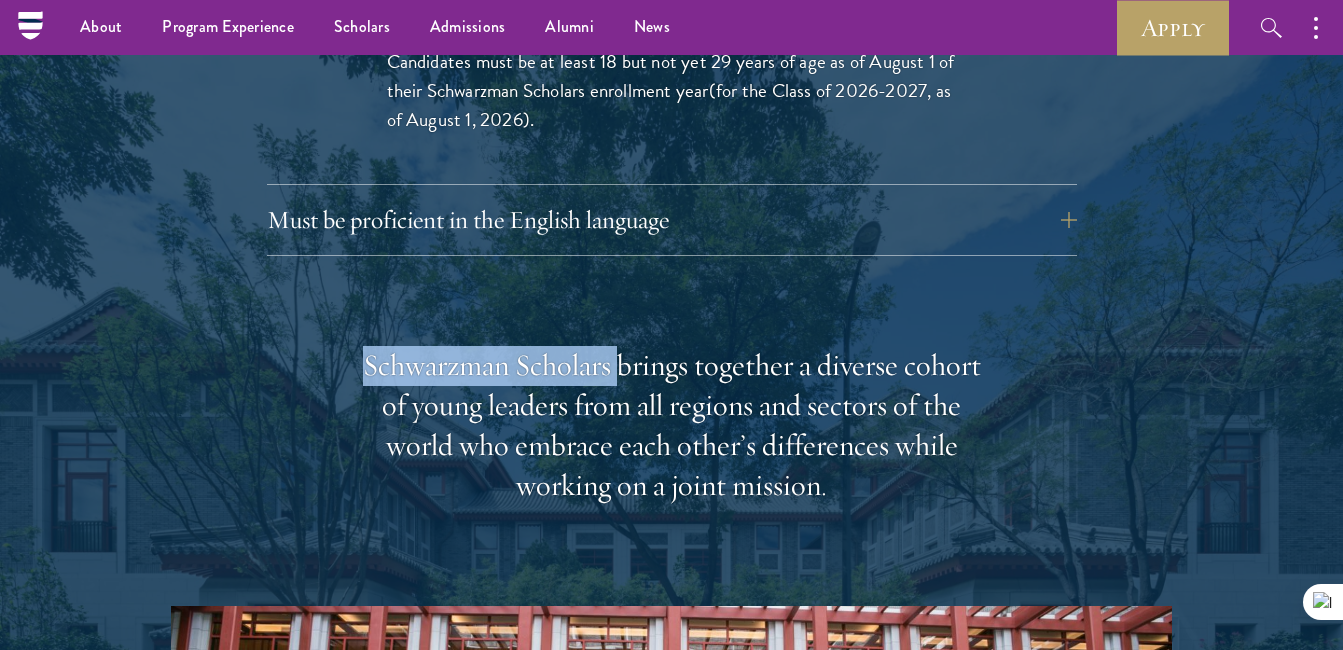 drag, startPoint x: 363, startPoint y: 365, endPoint x: 616, endPoint y: 372, distance: 253.09682 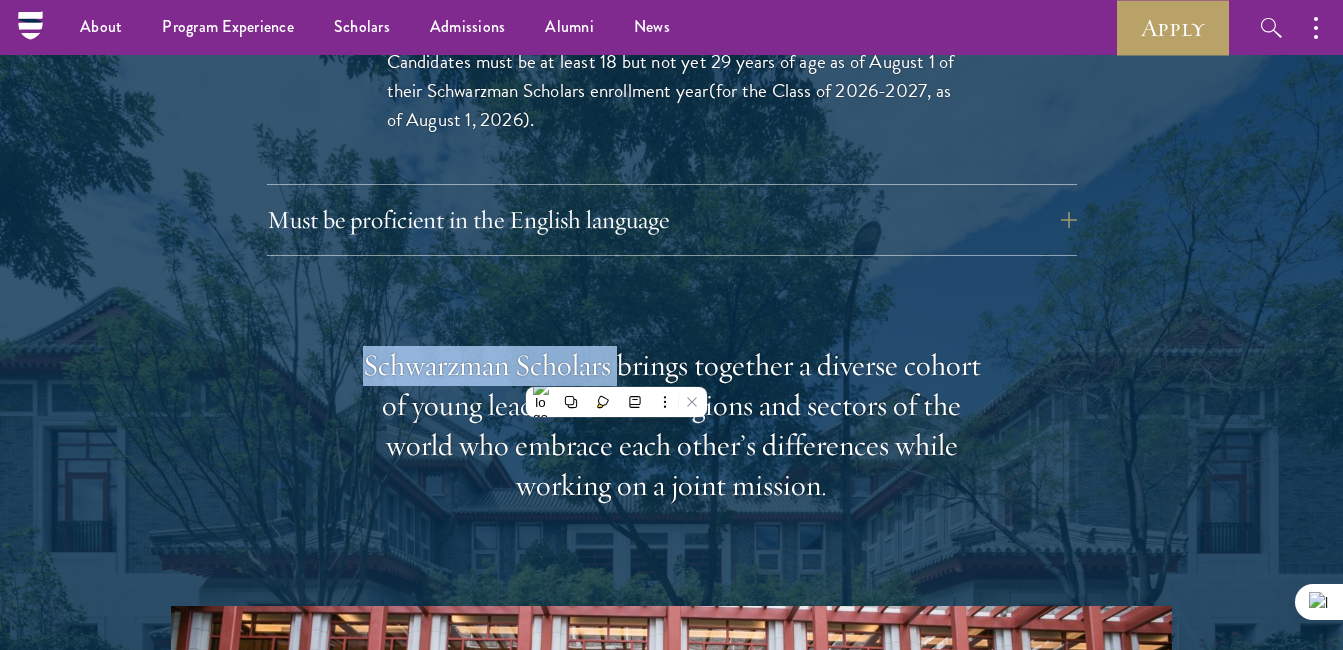 copy on "Schwarzman Scholars" 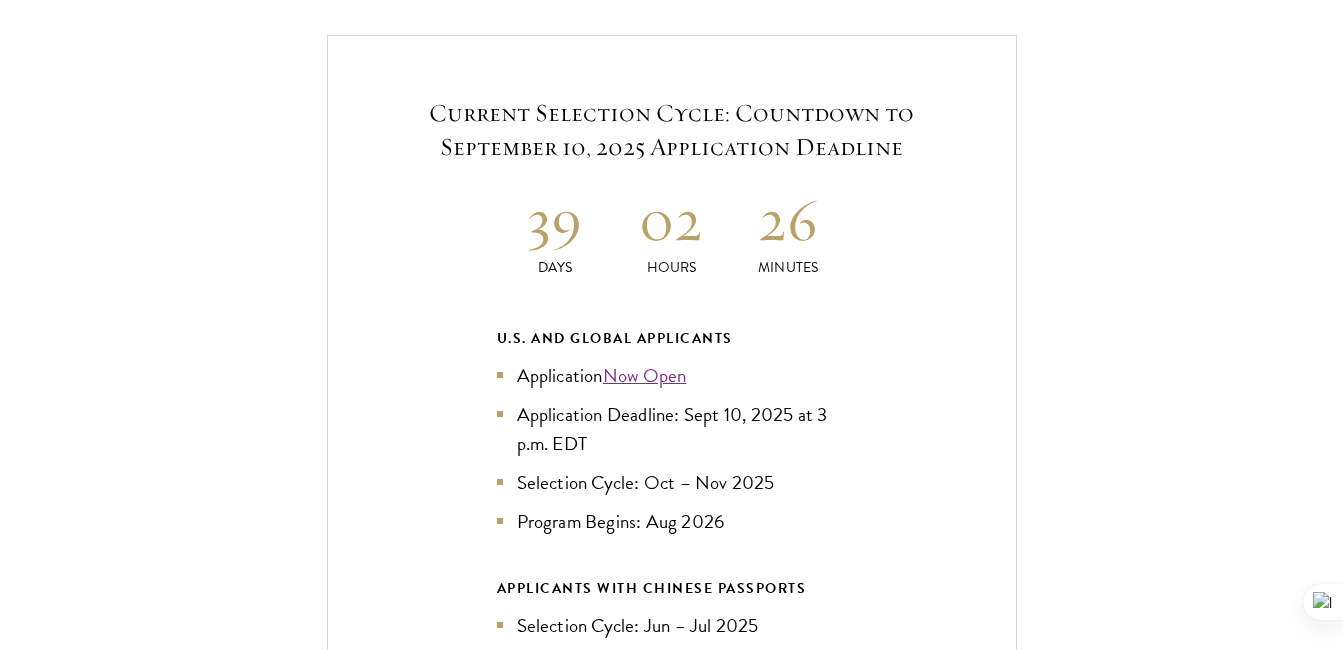 scroll, scrollTop: 4400, scrollLeft: 0, axis: vertical 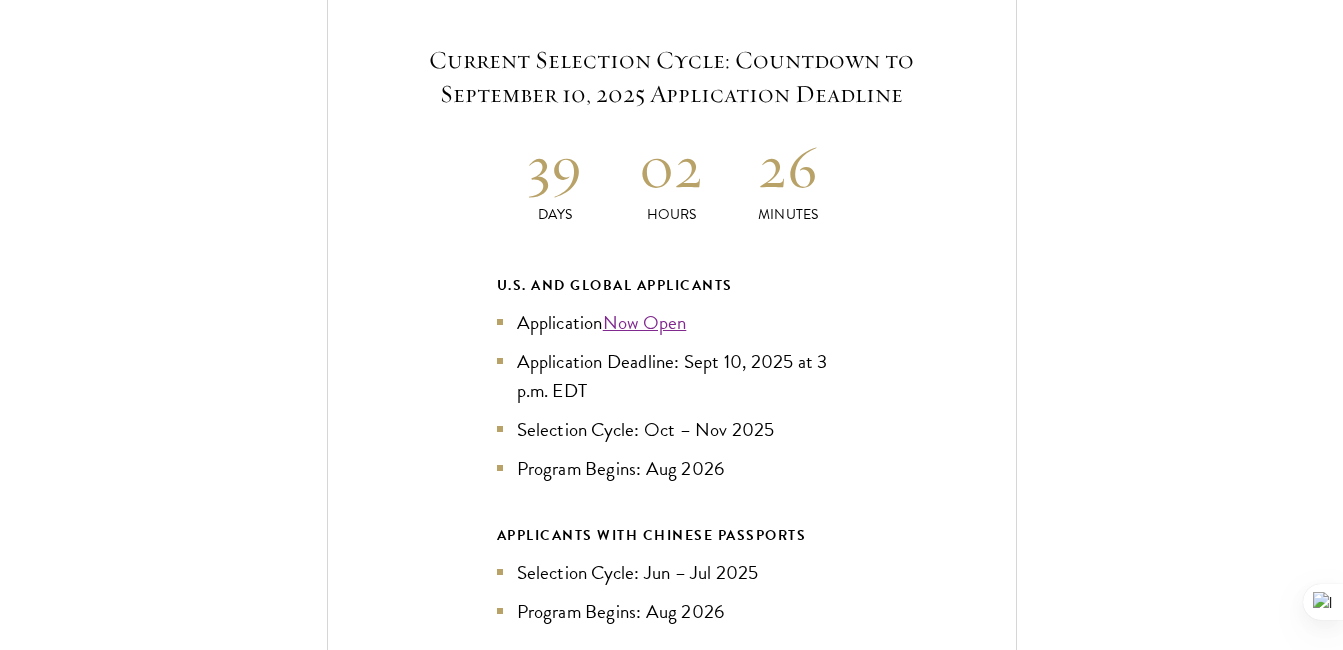 click on "Selection Cycle: Oct – Nov 2025" at bounding box center (672, 429) 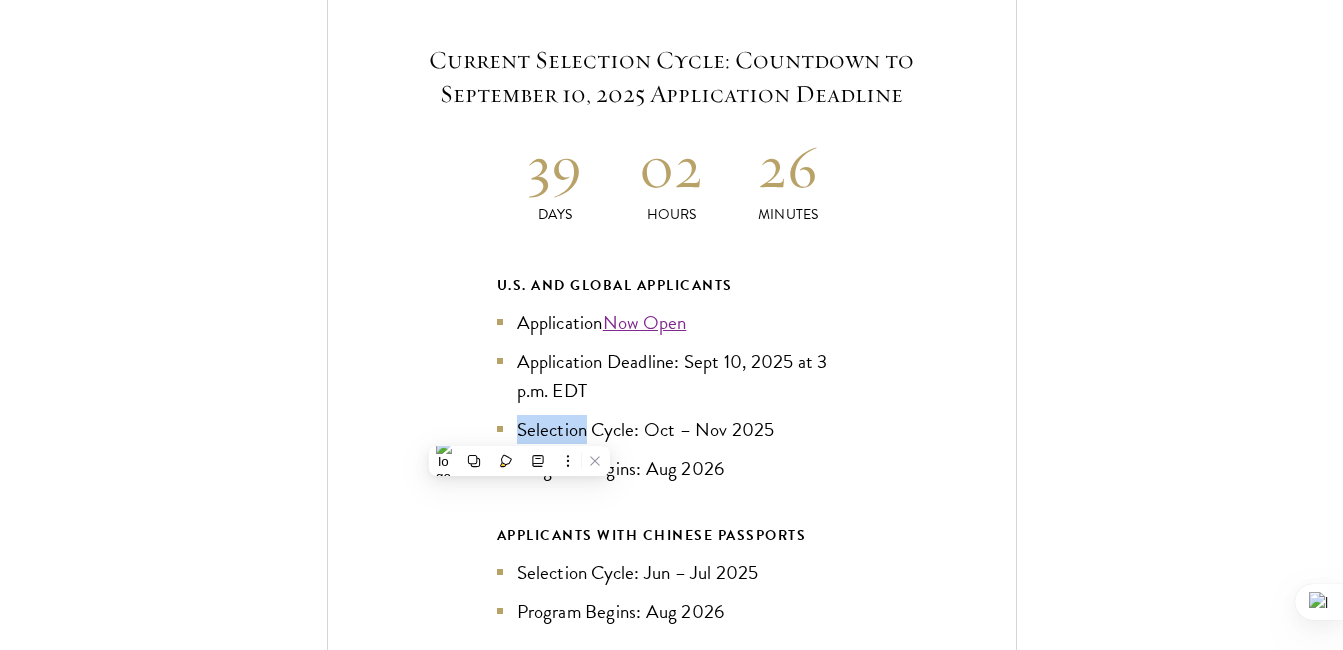 drag, startPoint x: 519, startPoint y: 431, endPoint x: 701, endPoint y: 425, distance: 182.09888 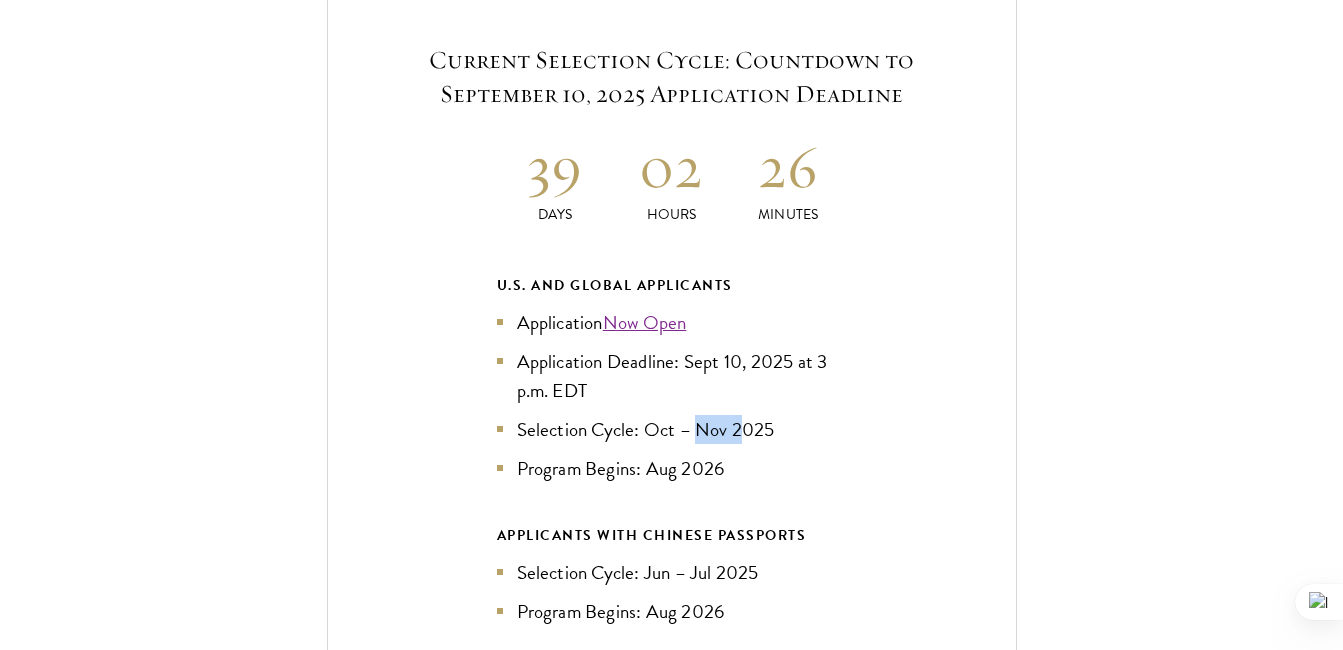 drag, startPoint x: 701, startPoint y: 425, endPoint x: 744, endPoint y: 419, distance: 43.416588 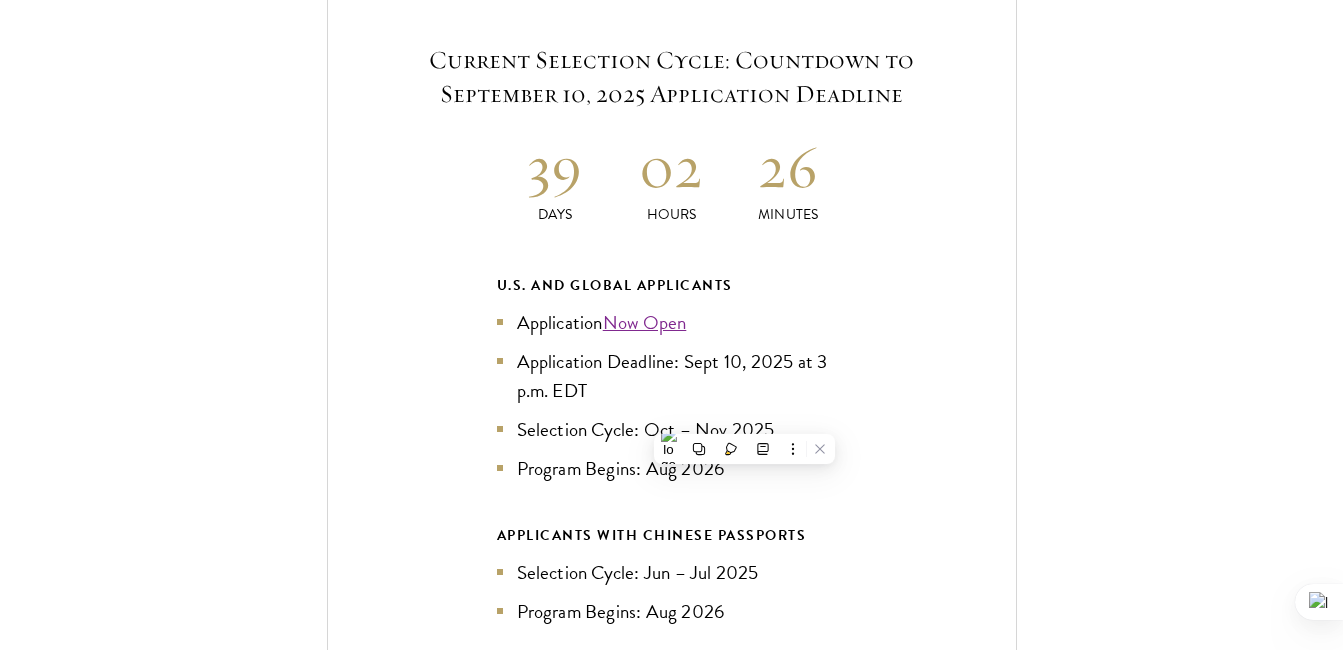 drag, startPoint x: 522, startPoint y: 426, endPoint x: 546, endPoint y: 426, distance: 24 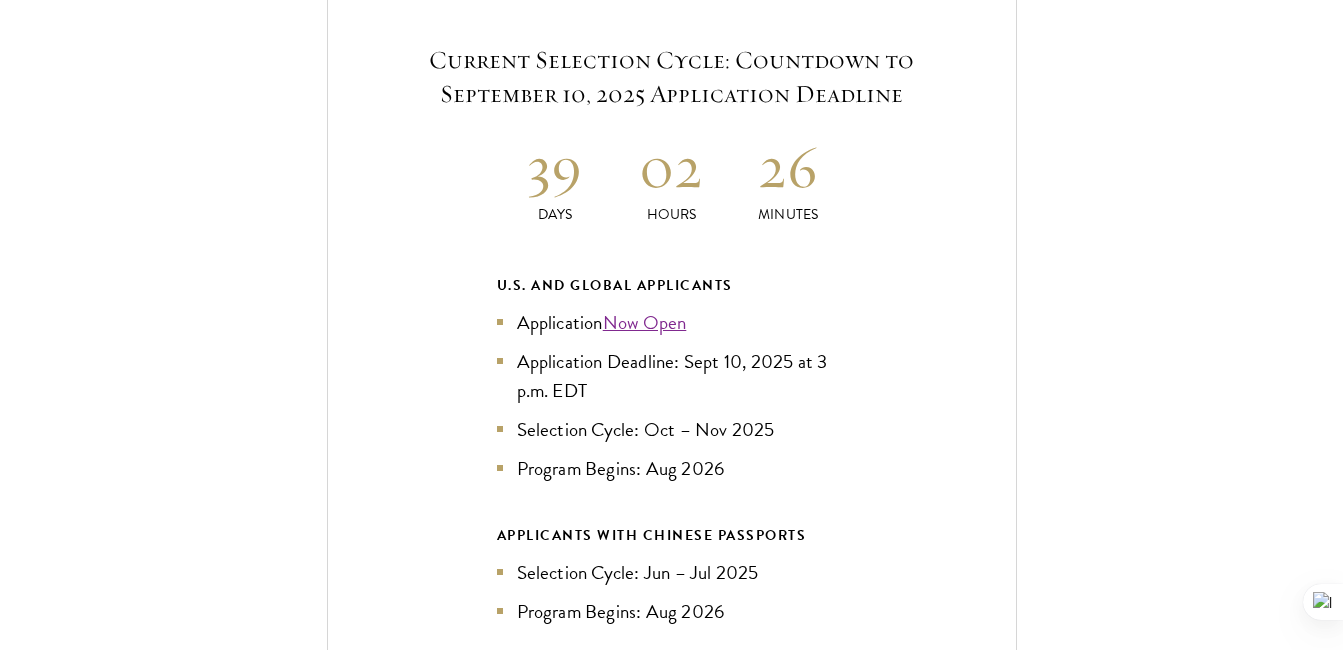 drag, startPoint x: 546, startPoint y: 426, endPoint x: 524, endPoint y: 424, distance: 22.090721 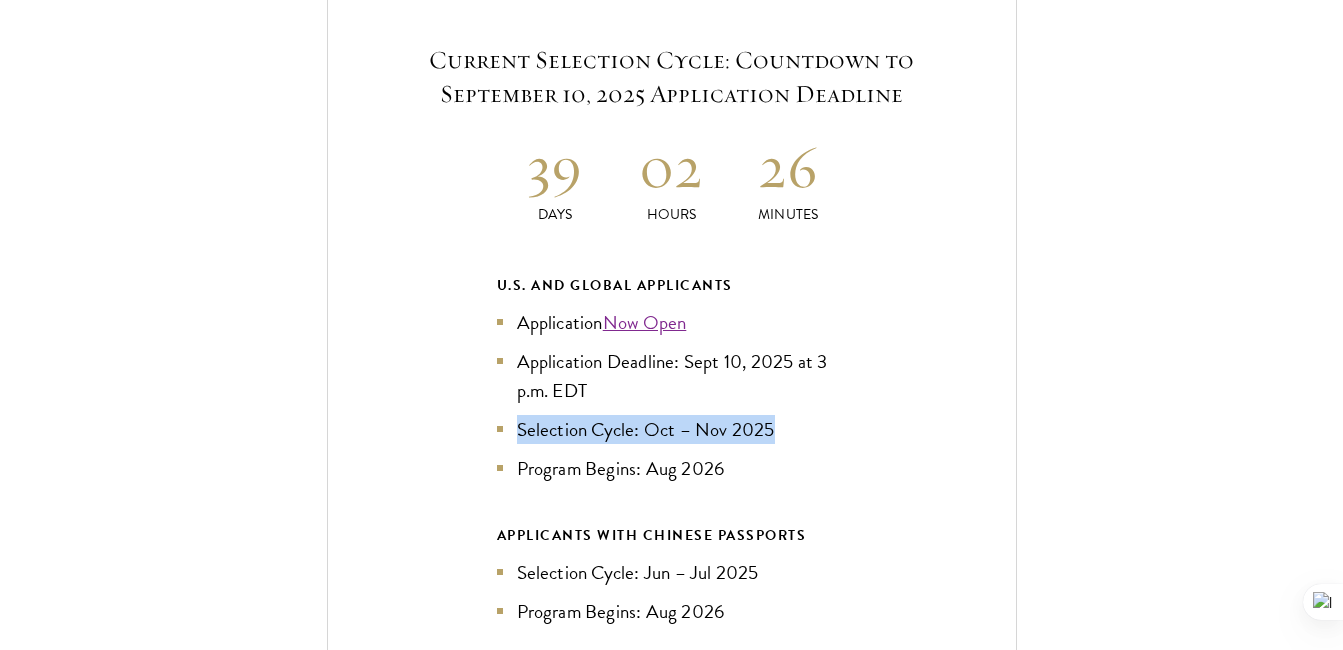 drag, startPoint x: 517, startPoint y: 431, endPoint x: 804, endPoint y: 432, distance: 287.00174 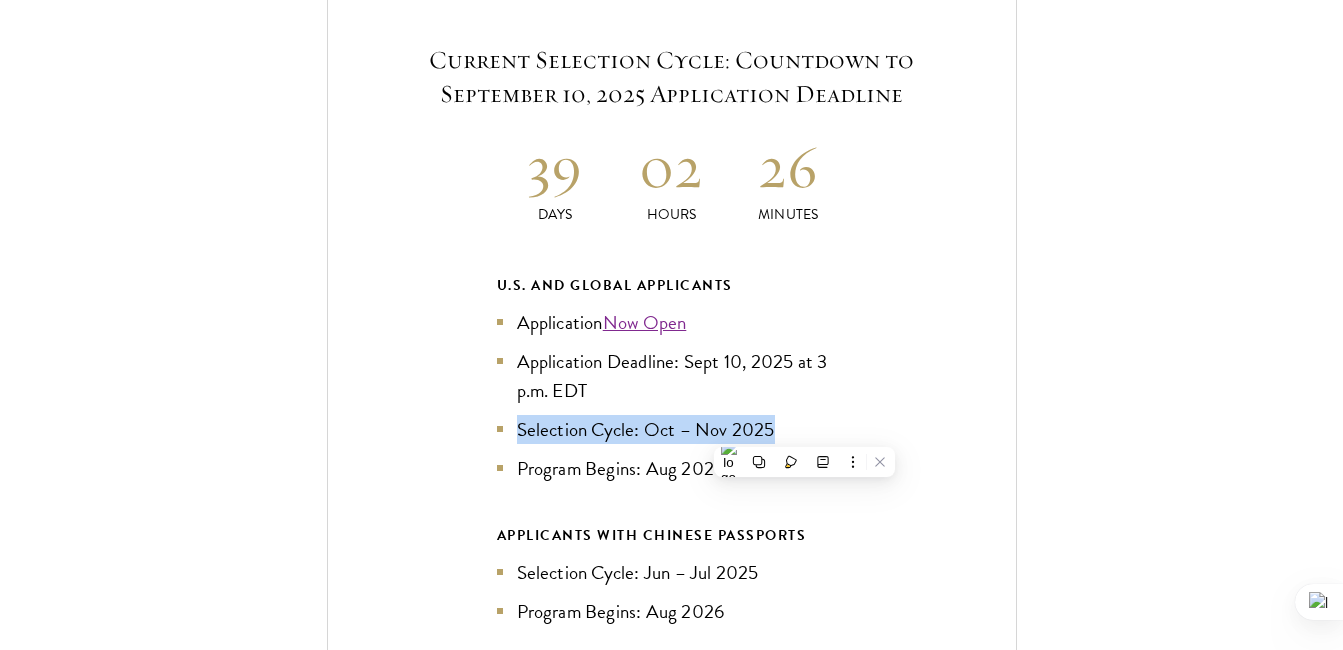 copy on "Selection Cycle: Oct – Nov 2025" 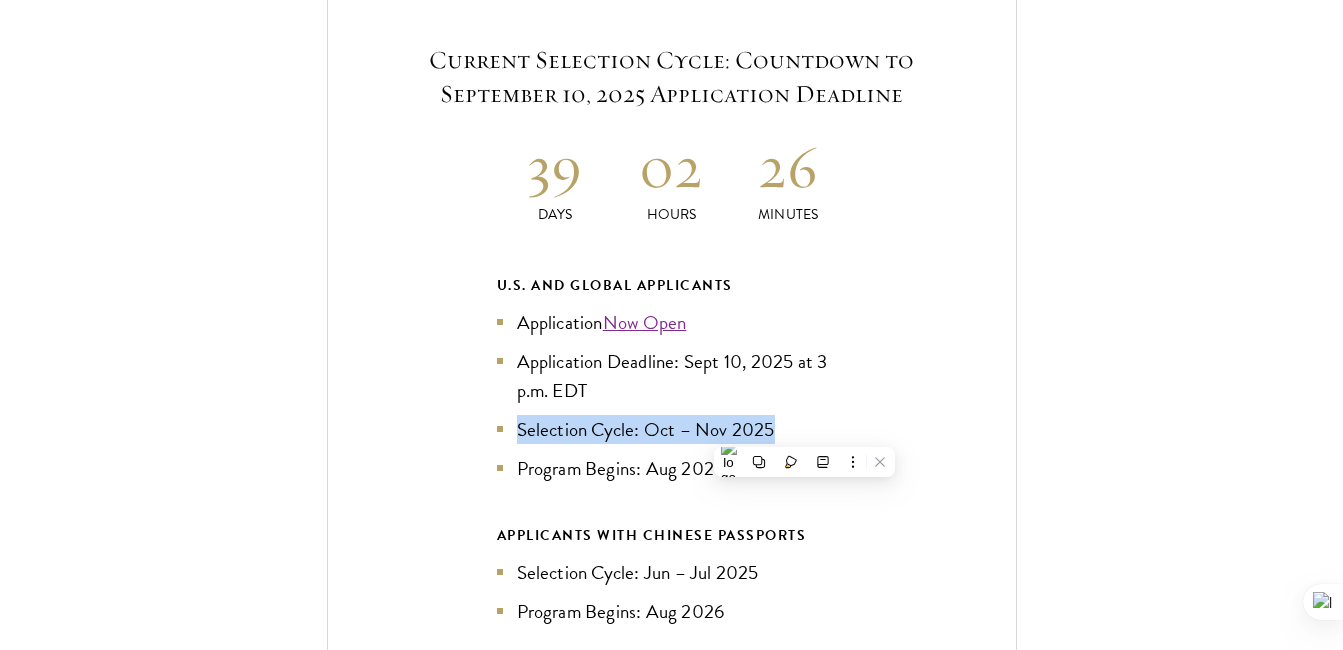 click on "Current Selection Cycle: Countdown to [MONTH] [DAY], [YEAR] Application Deadline
39
Days
02
Hours
26
Minutes
U.S. and Global Applicants
Application  Now Open
Application Deadline: [MONTH] [DAY], [YEAR] at 3 p.m. EDT
Selection Cycle: [MONTH] – [MONTH] [YEAR]
Program Begins: [MONTH] [YEAR]
APPLICANTS WITH CHINESE PASSPORTS
Selection Cycle: [MONTH] – [MONTH] [YEAR]
Program Begins: [MONTH] [YEAR]
The U.S. and Global application for the class of 202 6 -202 7  is  now open  from [MONTH] [DAY],  [YEAR]  to [MONTH] [DAY],  [YEAR]  at 3 p.m. EDT.
Apply Now" at bounding box center (672, 422) 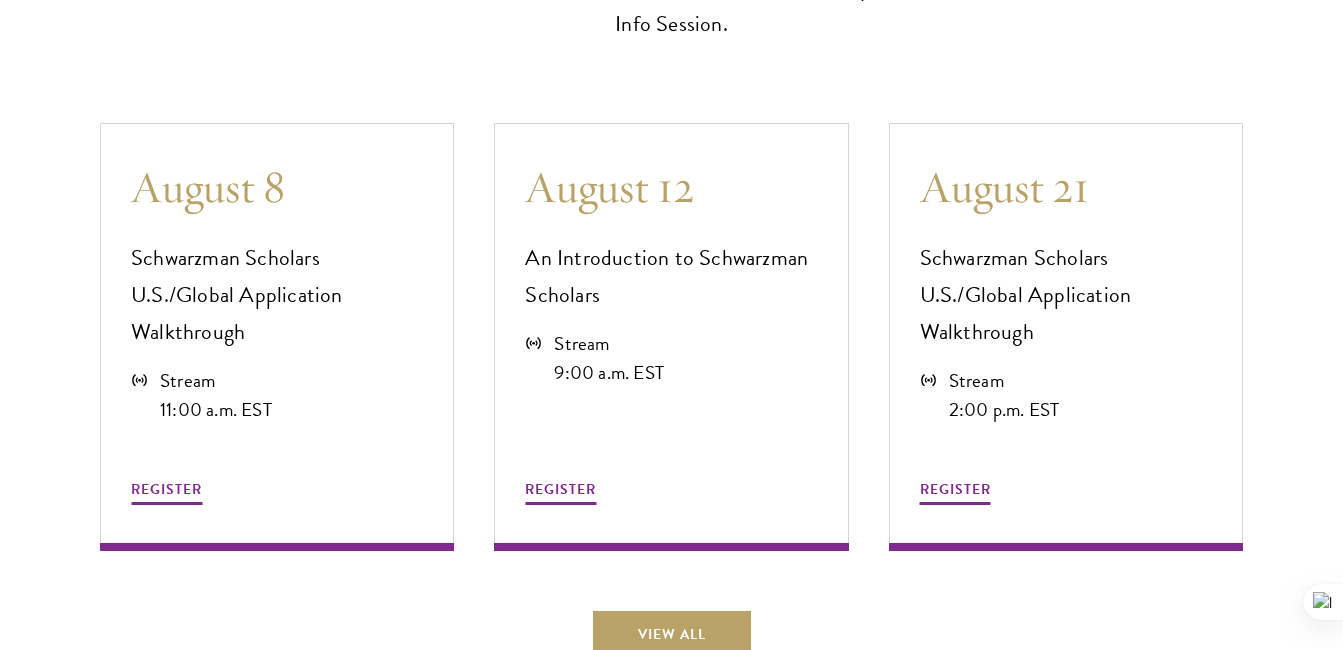 scroll, scrollTop: 5600, scrollLeft: 0, axis: vertical 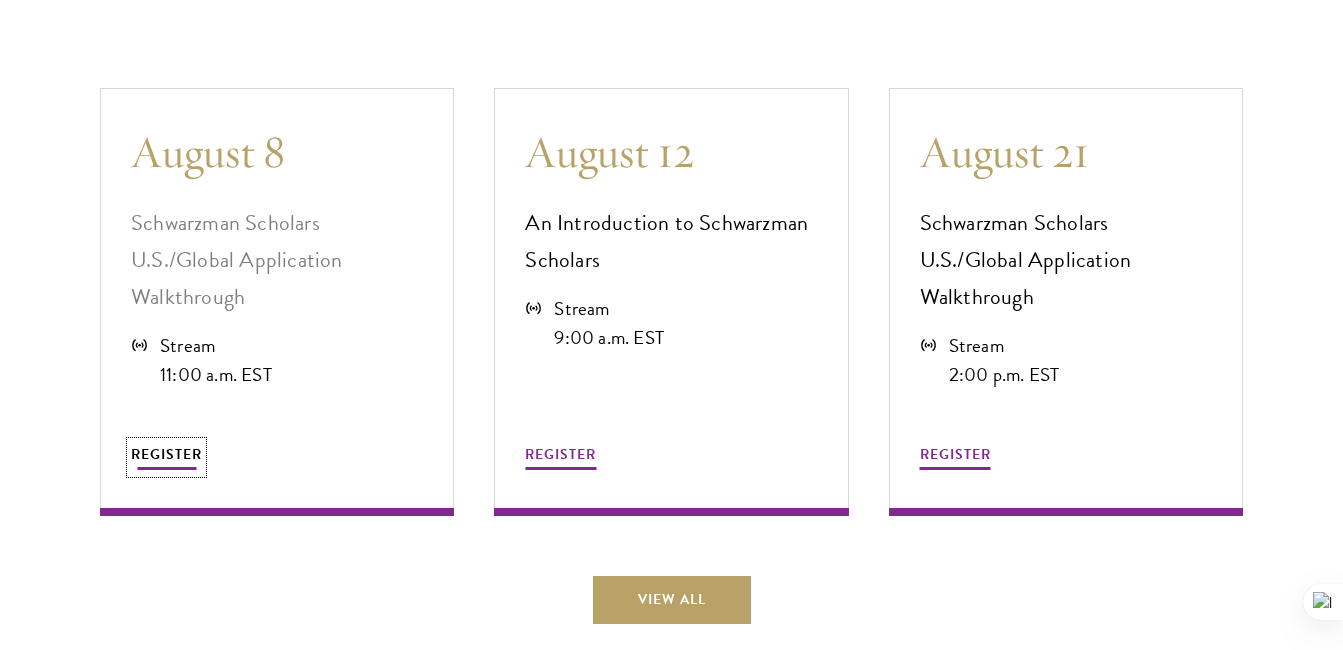 click on "REGISTER" at bounding box center (166, 454) 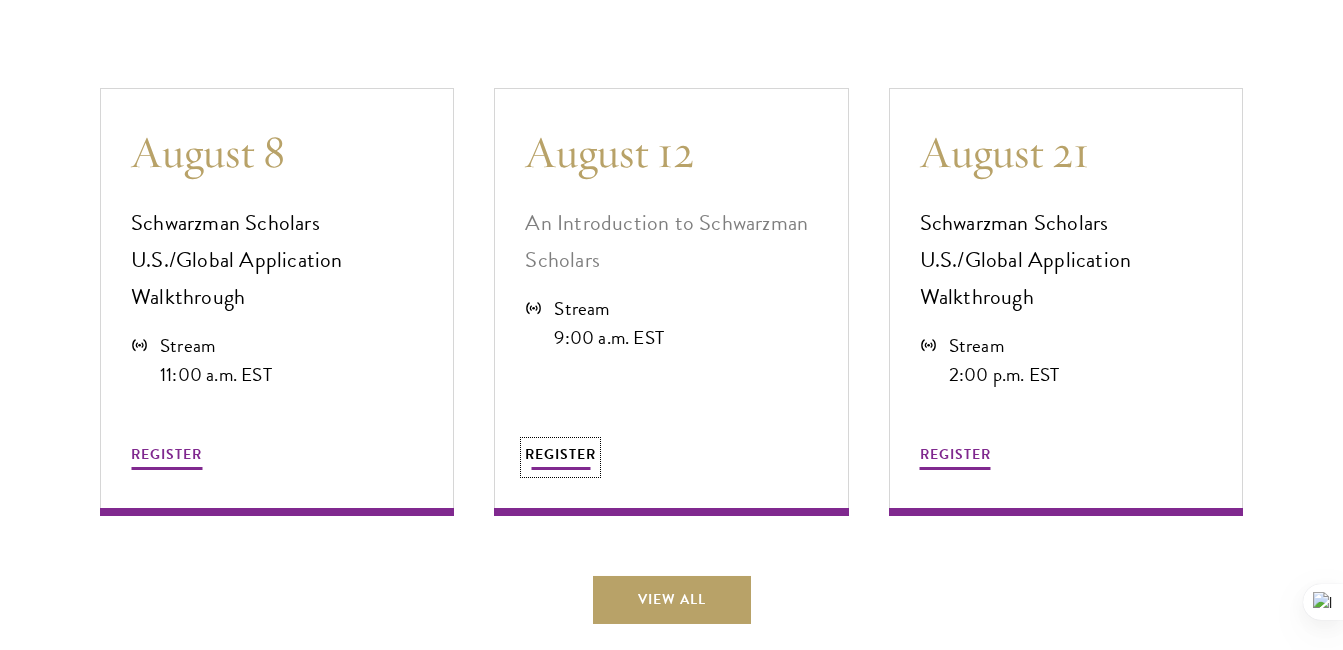 click on "REGISTER" at bounding box center [560, 454] 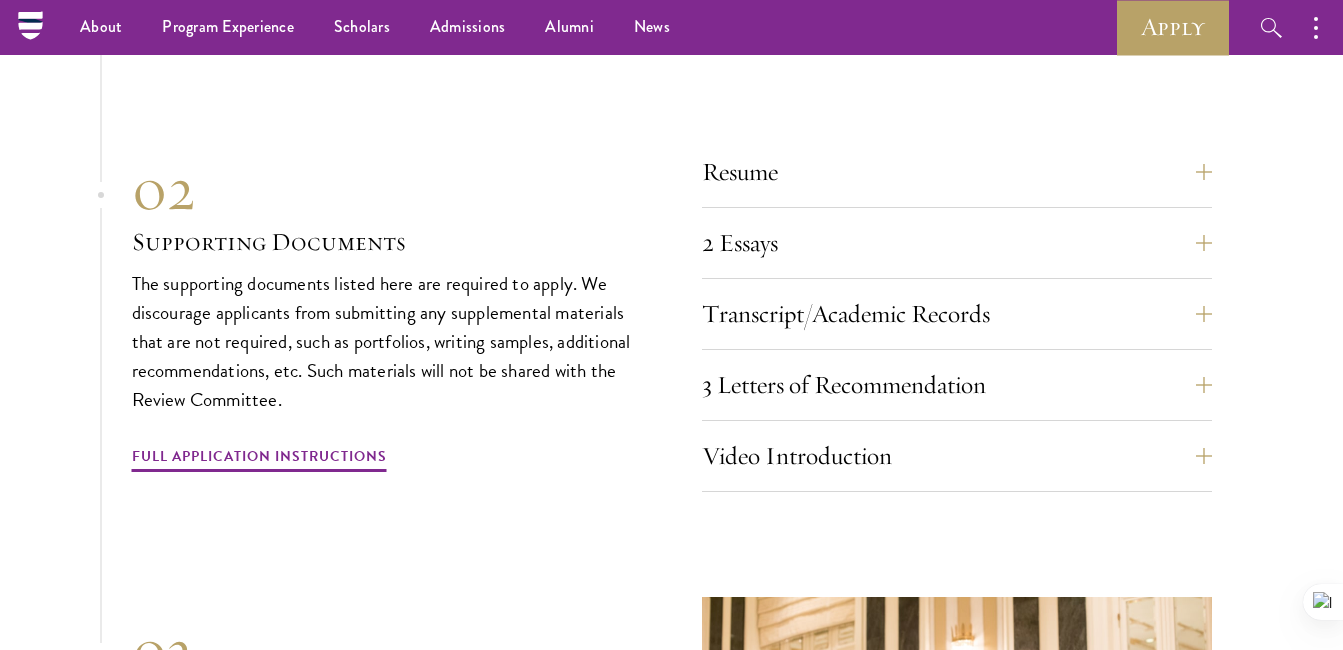 scroll, scrollTop: 6900, scrollLeft: 0, axis: vertical 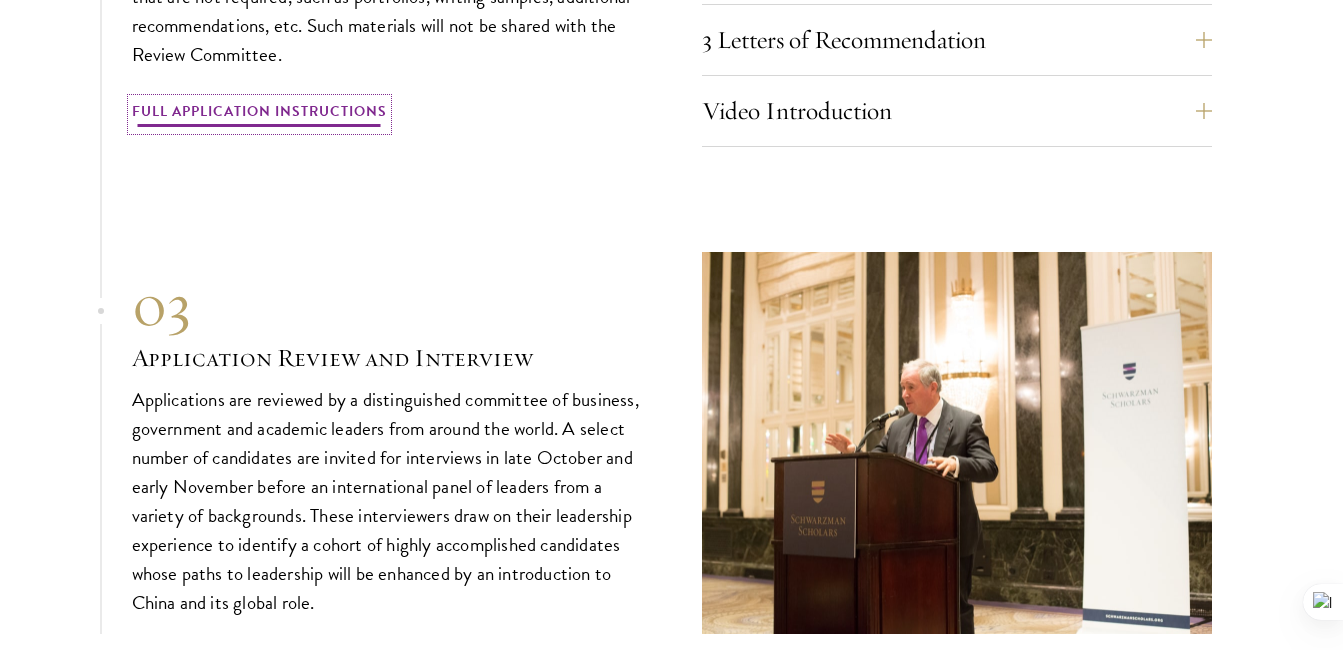 click on "Full Application Instructions" at bounding box center [259, 114] 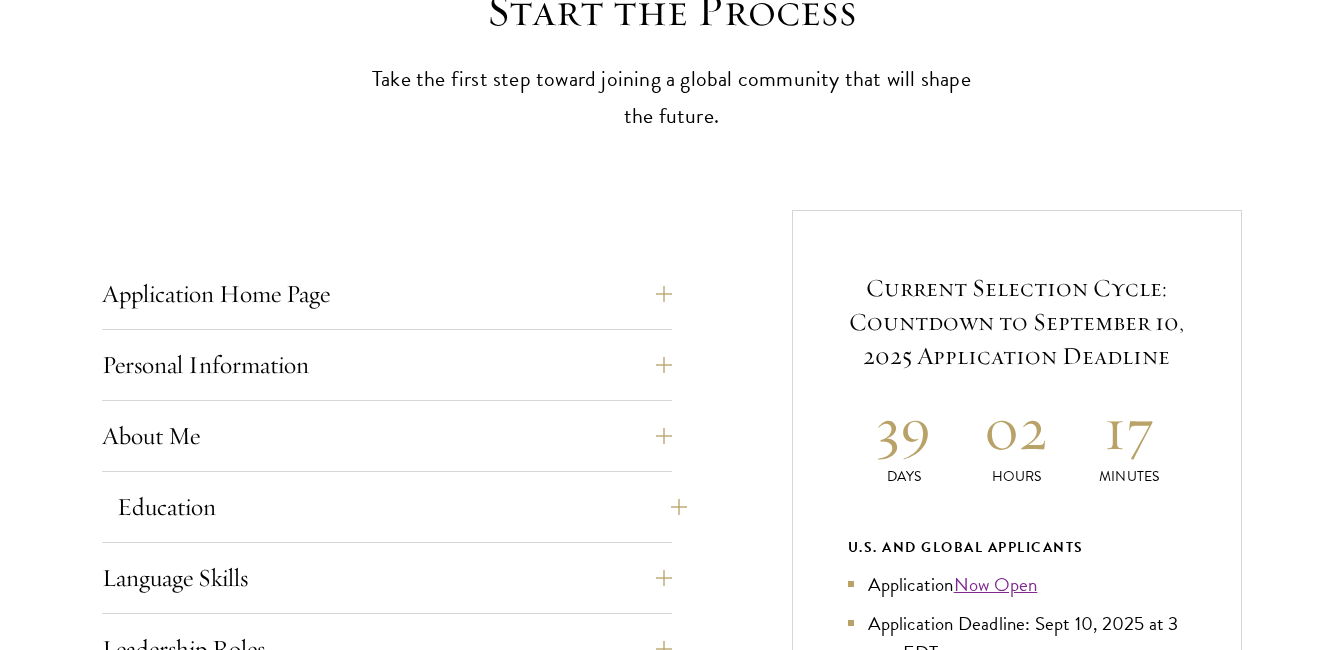 scroll, scrollTop: 799, scrollLeft: 0, axis: vertical 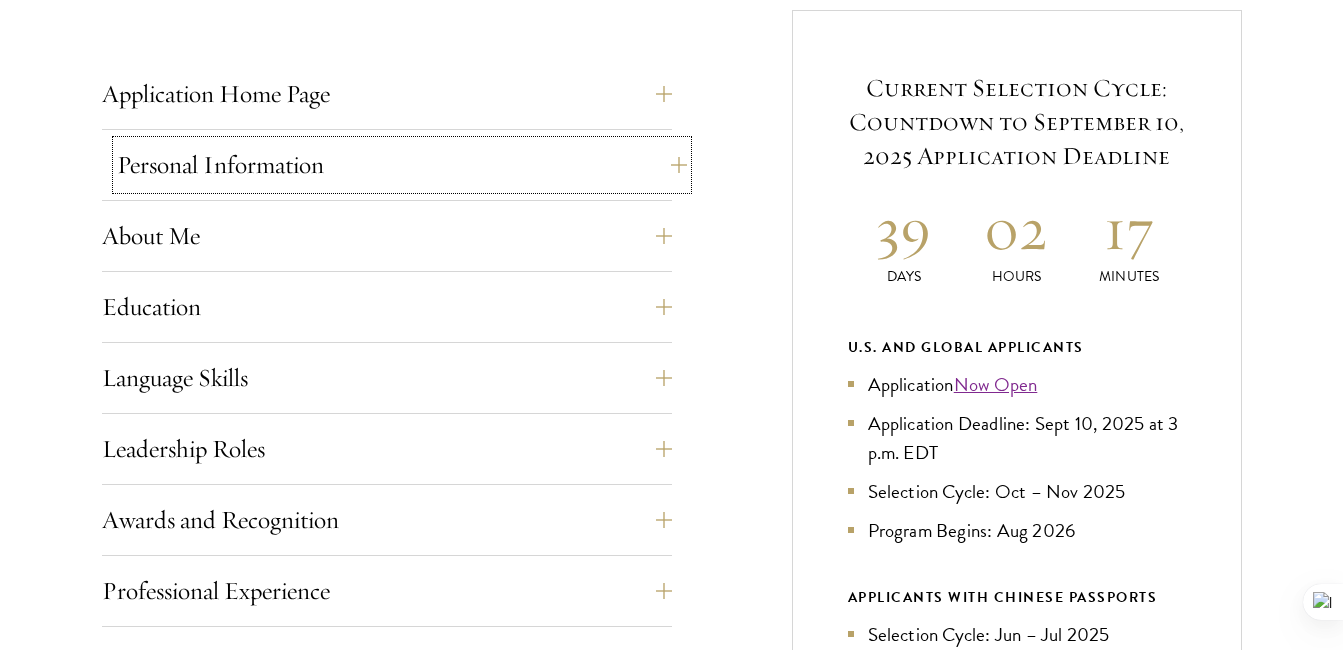 click on "Personal Information" at bounding box center [402, 165] 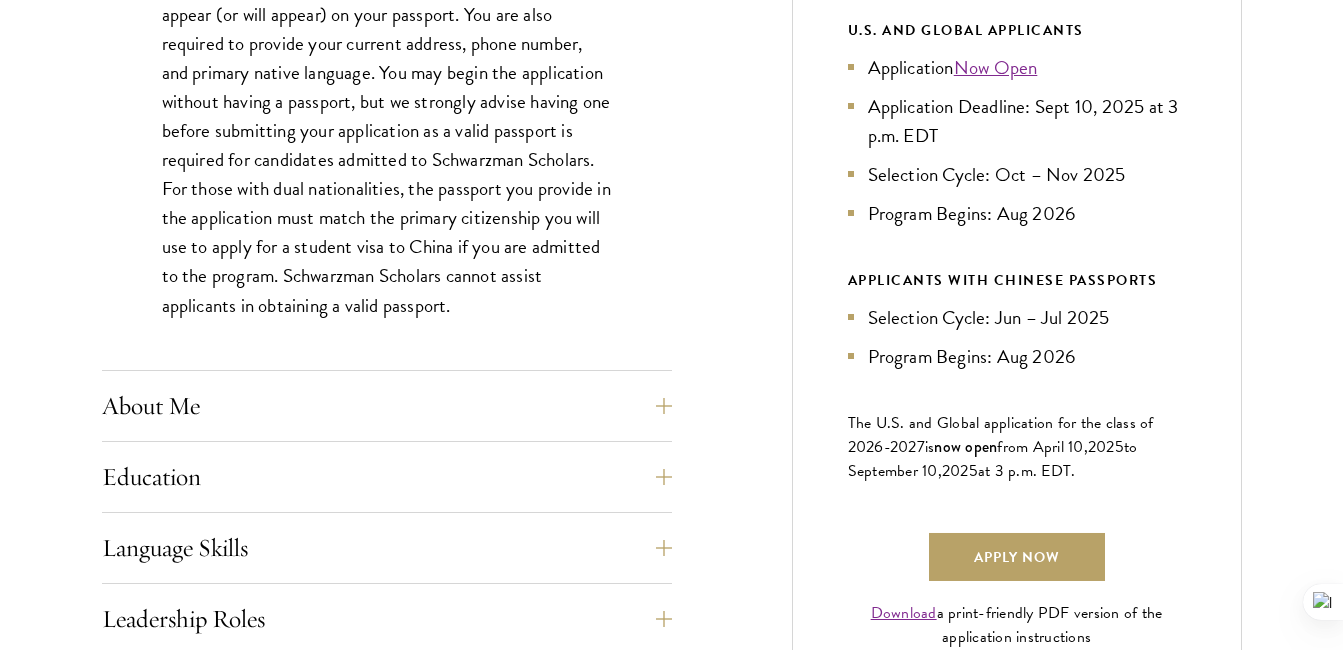 scroll, scrollTop: 1199, scrollLeft: 0, axis: vertical 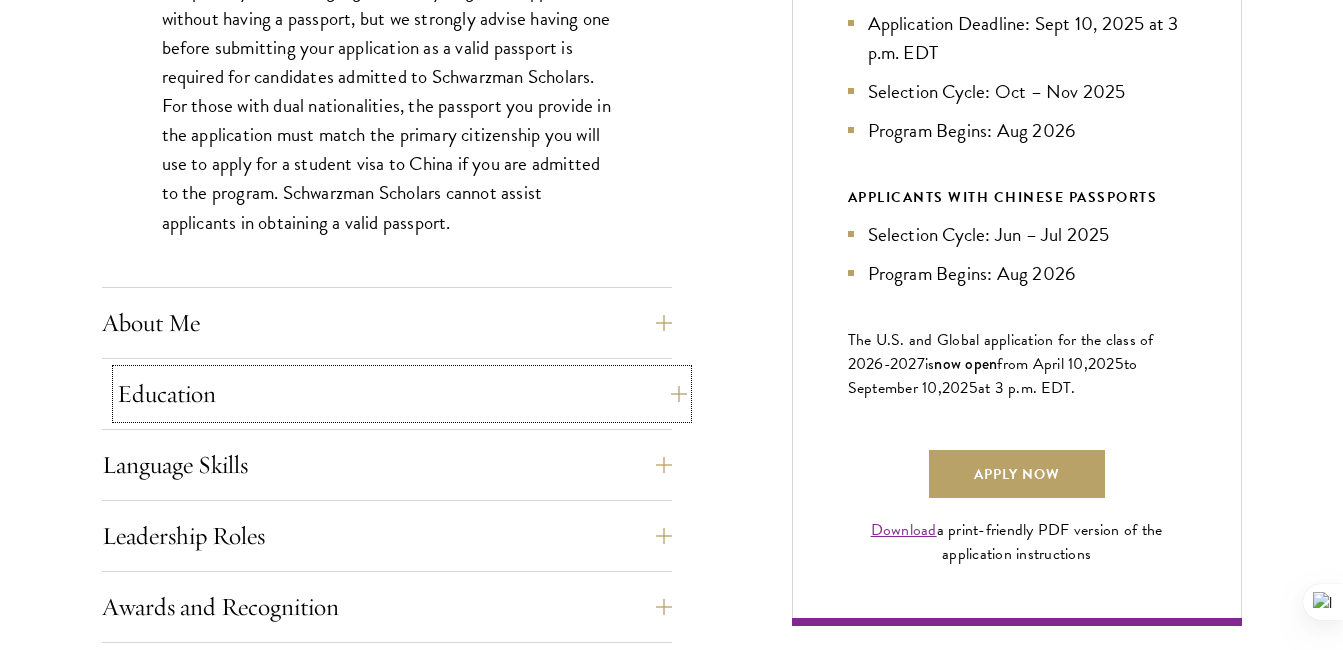 click on "Education" at bounding box center [402, 394] 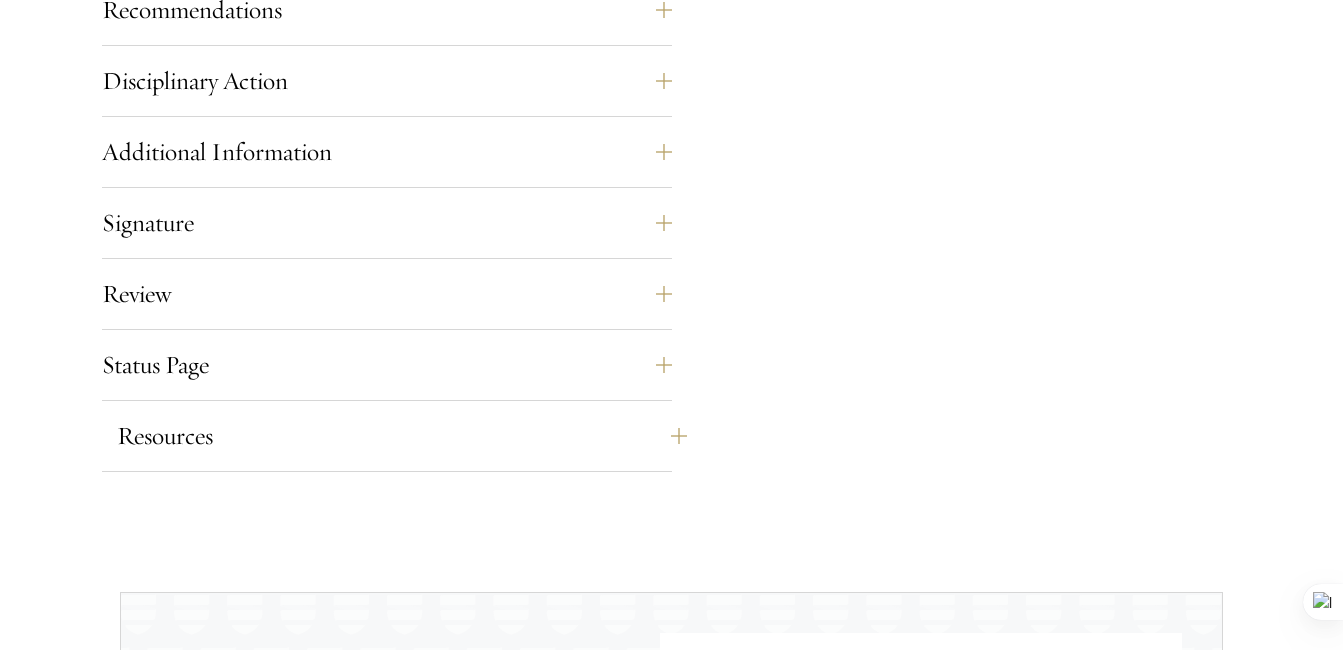 scroll, scrollTop: 3899, scrollLeft: 0, axis: vertical 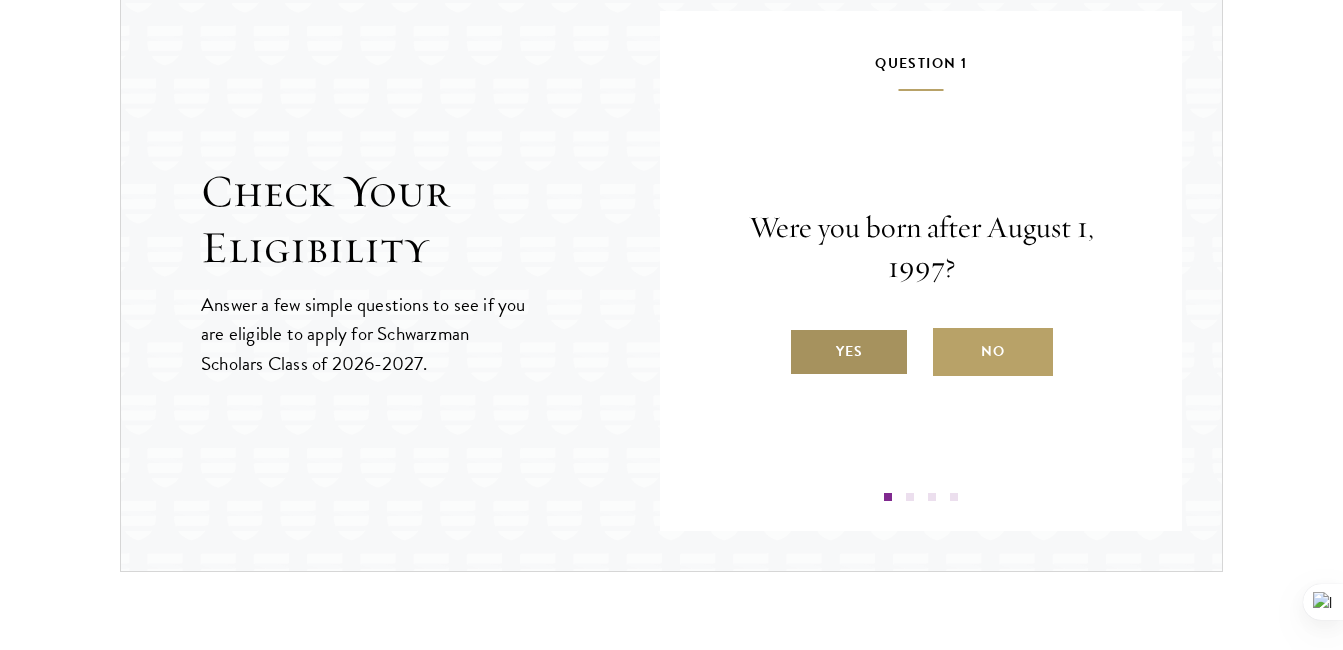 click on "Yes" at bounding box center [849, 352] 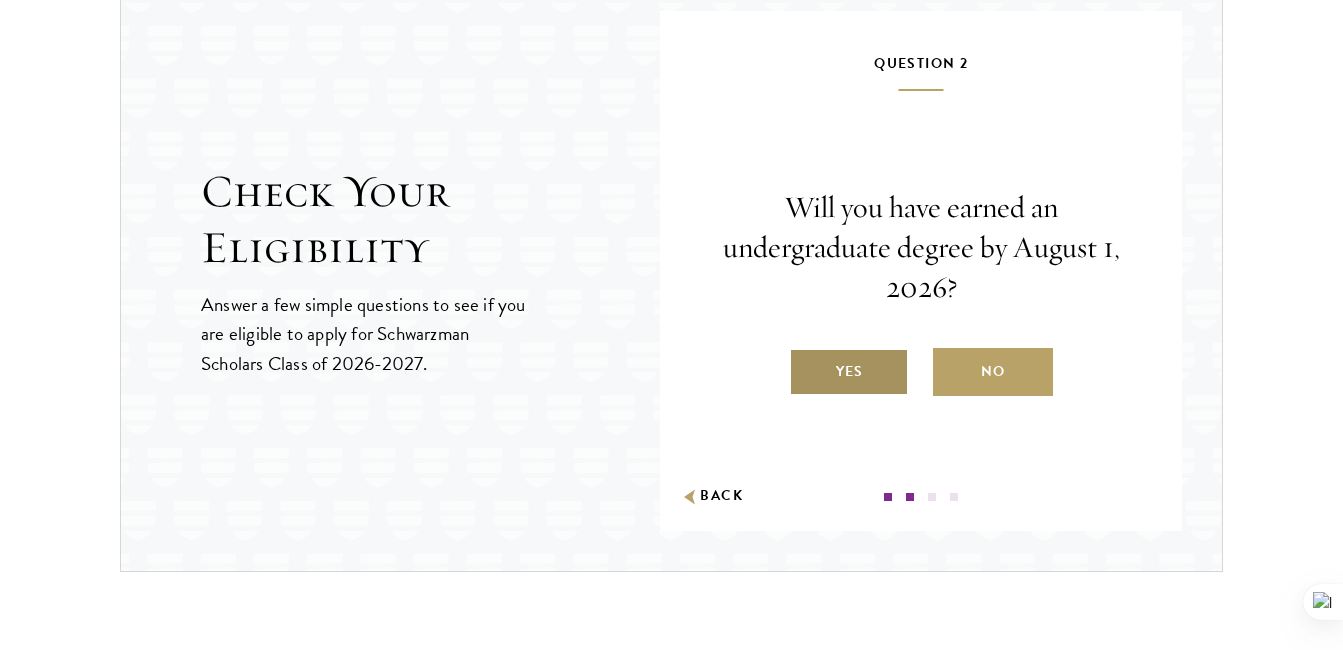click on "Yes" at bounding box center [849, 372] 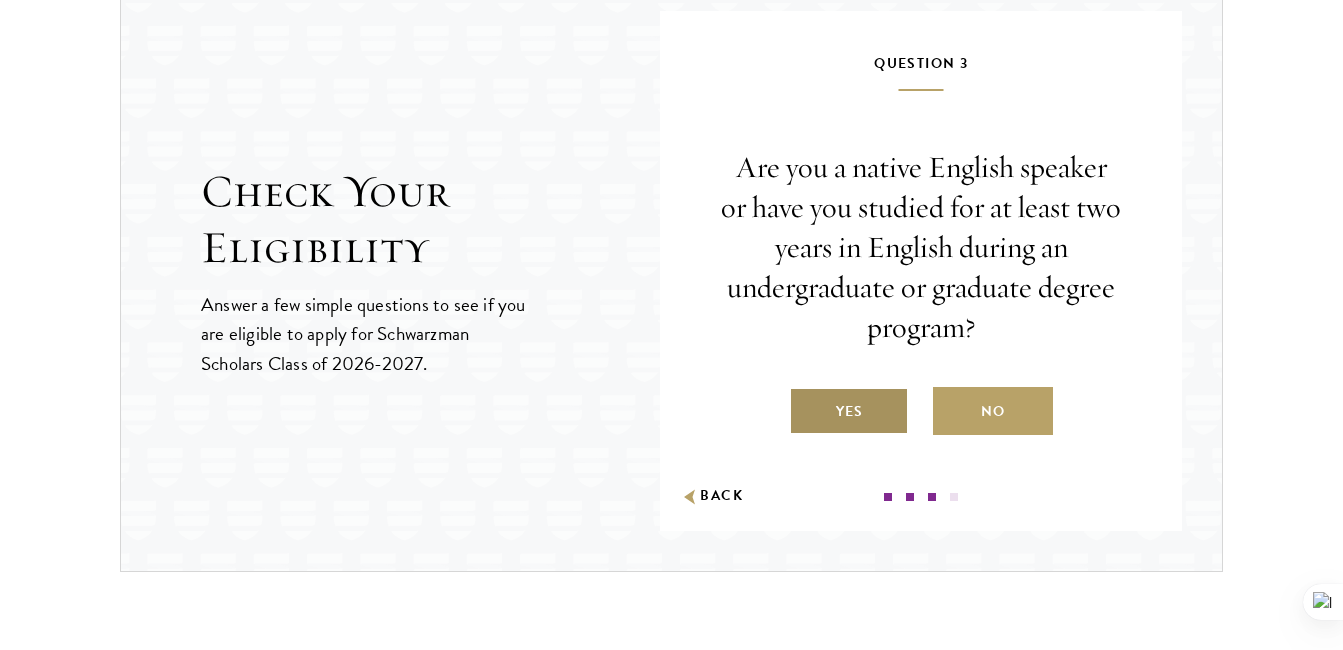 click on "Yes" at bounding box center [849, 411] 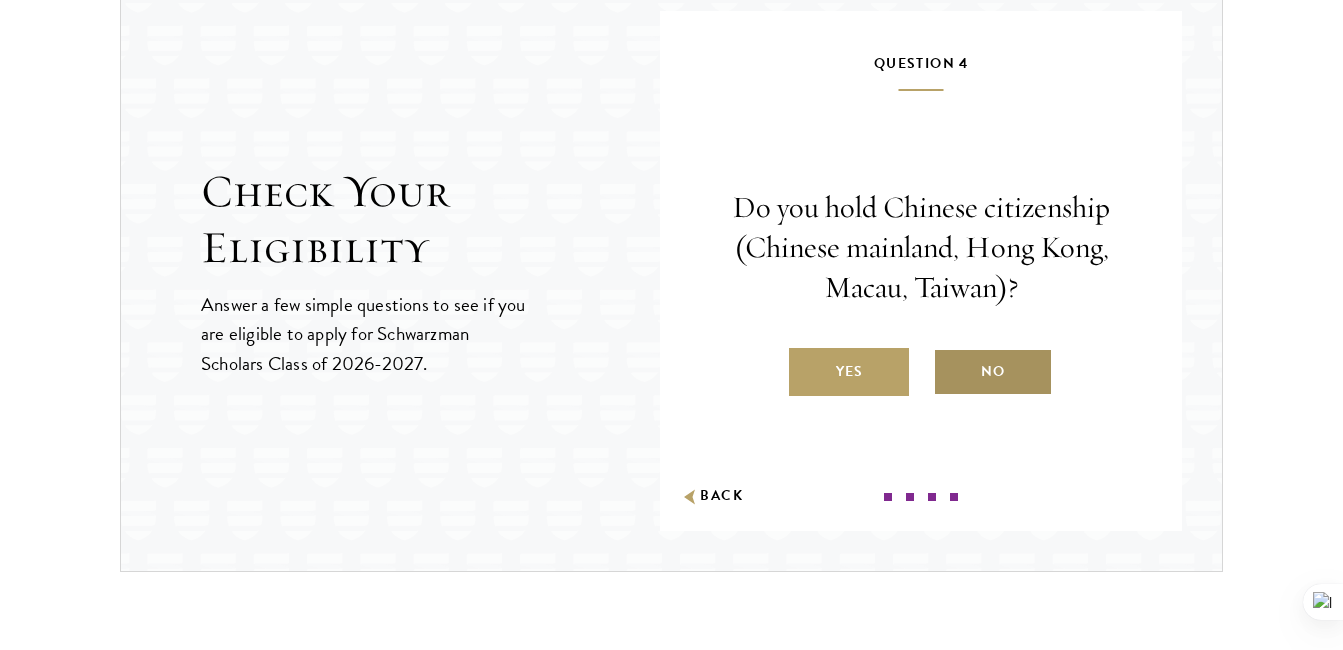 click on "No" at bounding box center [993, 372] 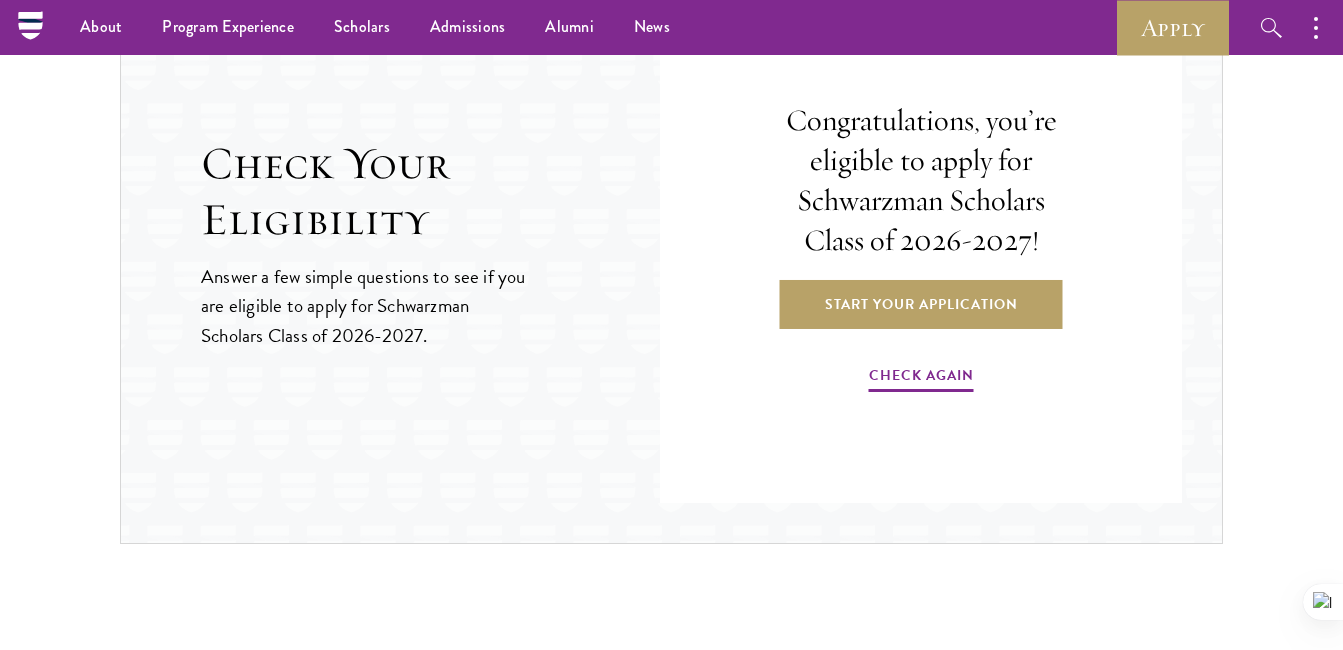 scroll, scrollTop: 4523, scrollLeft: 0, axis: vertical 